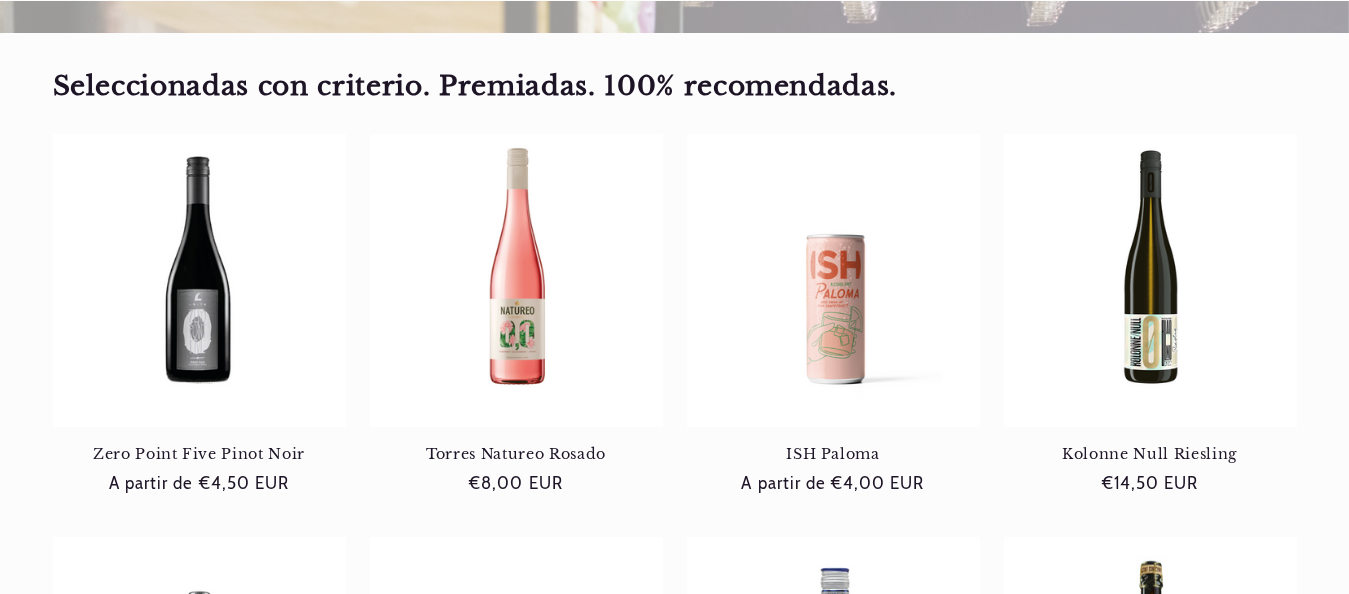 scroll, scrollTop: 711, scrollLeft: 0, axis: vertical 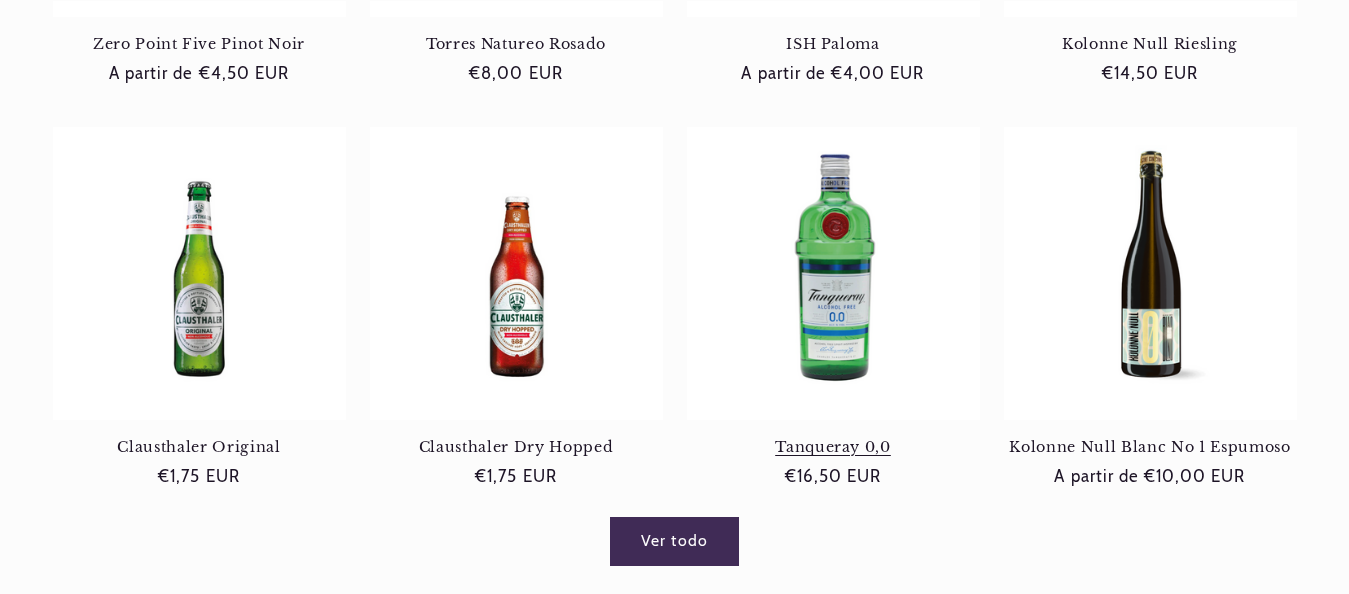 click on "Tanqueray 0,0" at bounding box center [833, 447] 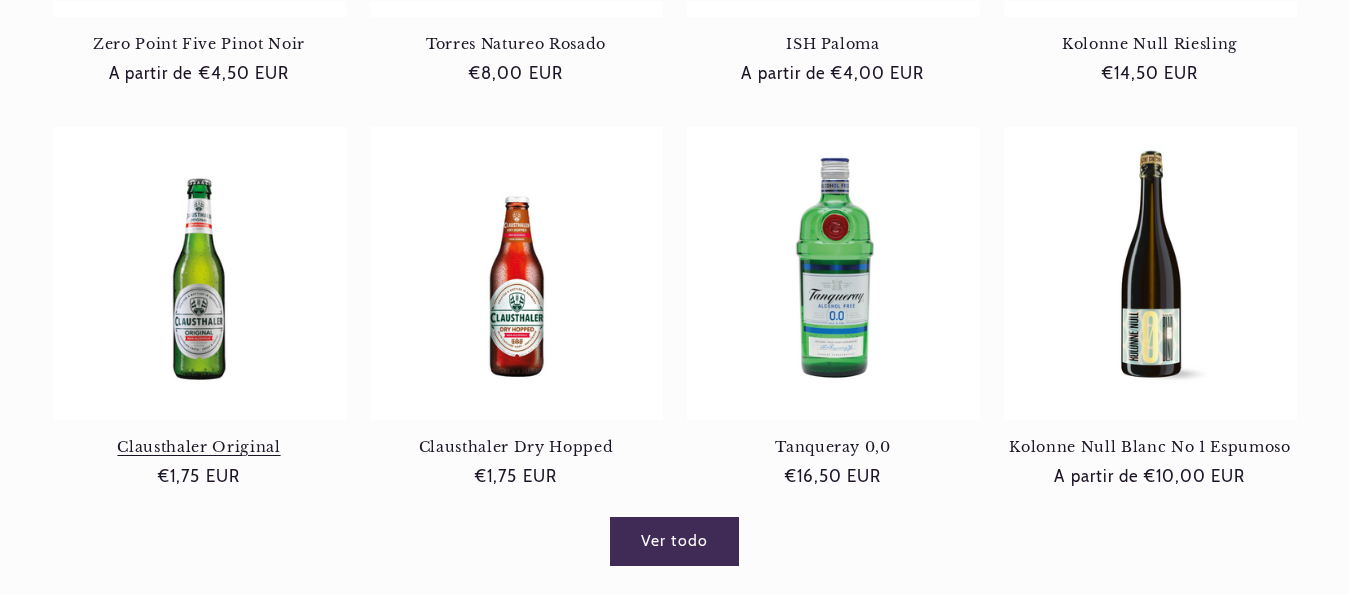 scroll, scrollTop: 0, scrollLeft: 0, axis: both 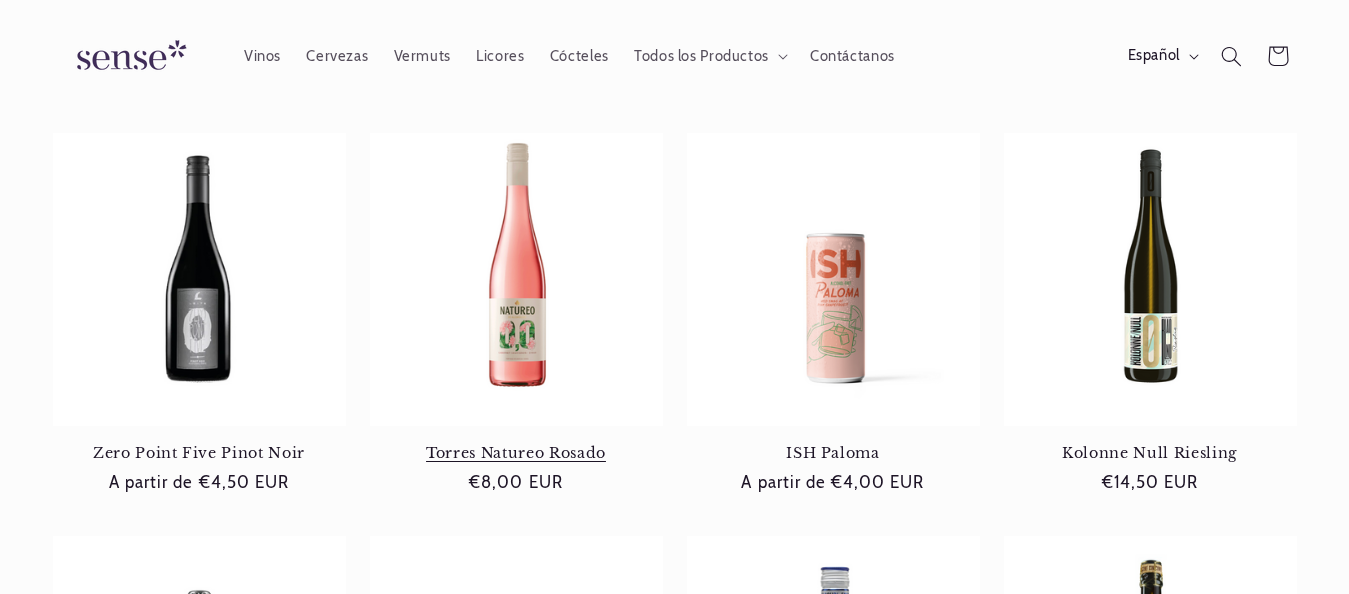 click on "Torres Natureo Rosado" at bounding box center (516, 453) 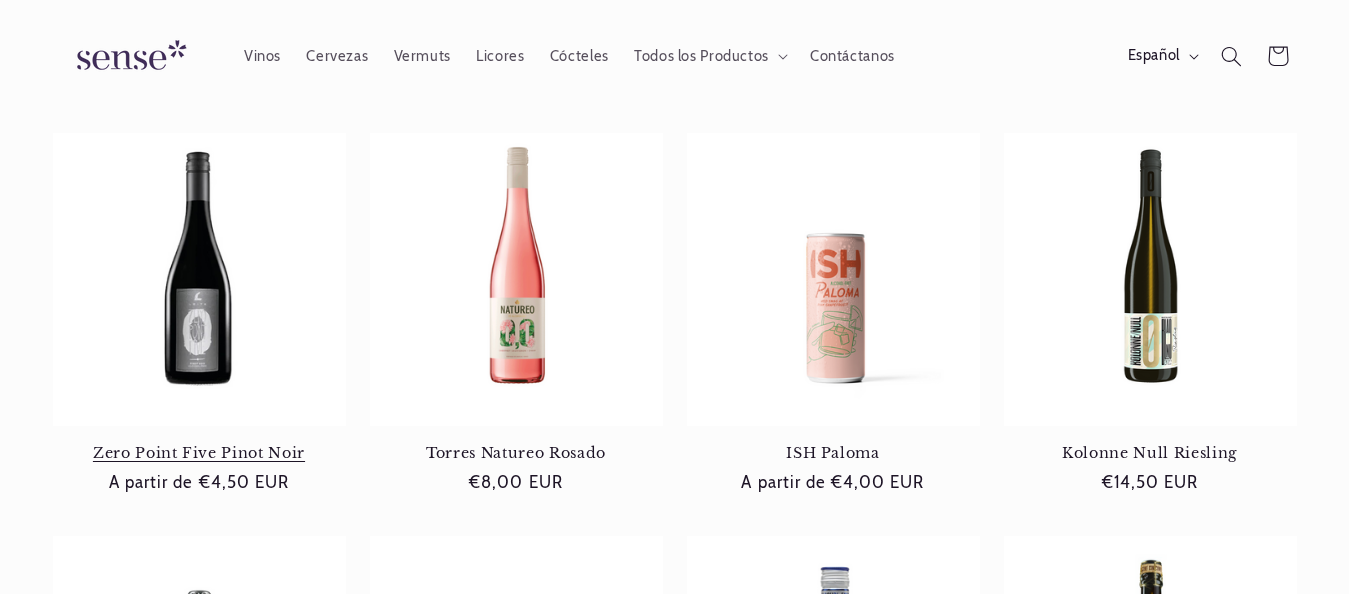 scroll, scrollTop: 0, scrollLeft: 1211, axis: horizontal 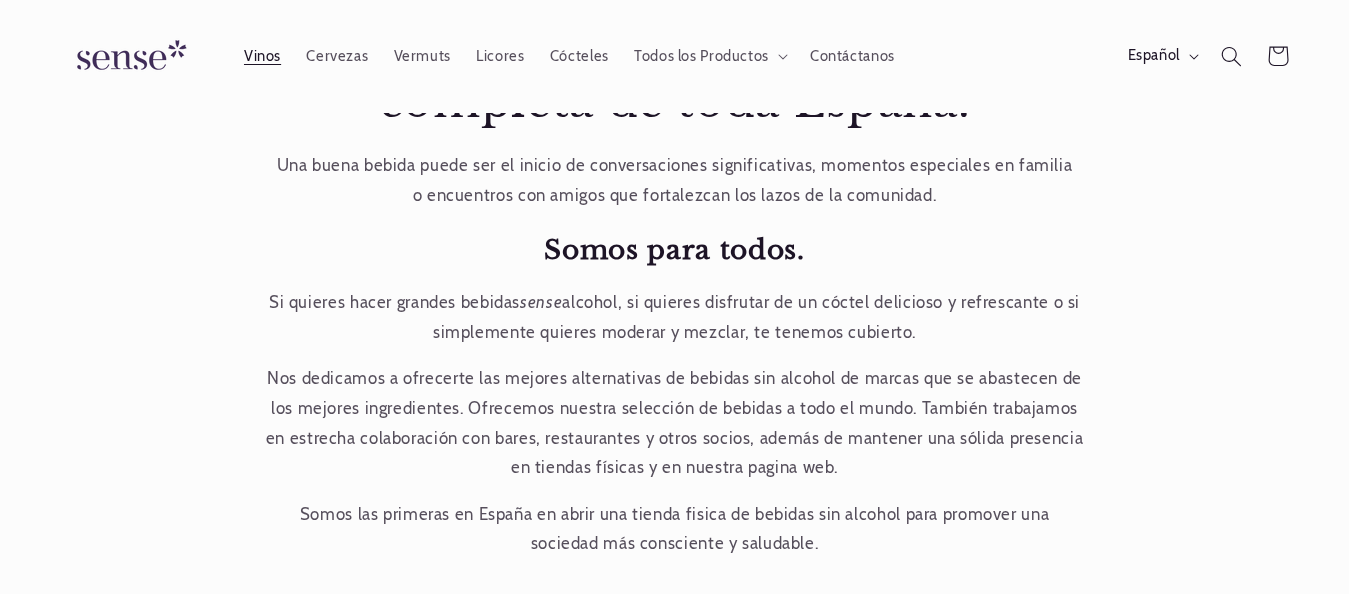 click on "Vinos" at bounding box center [262, 56] 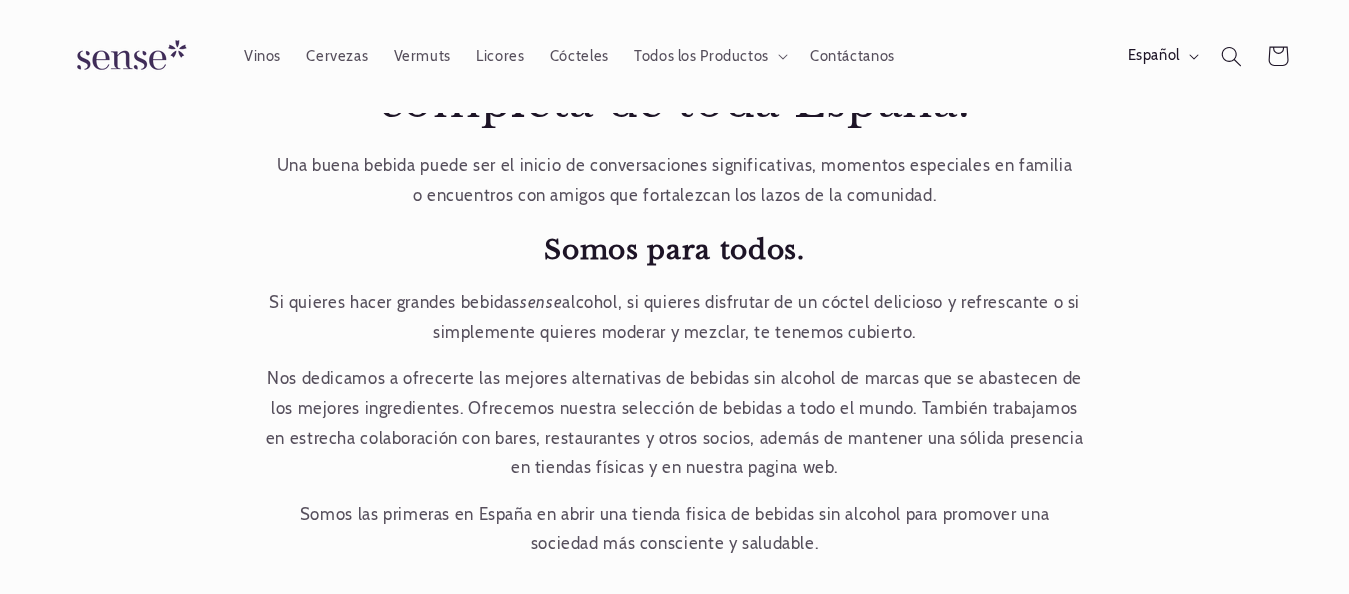scroll, scrollTop: 0, scrollLeft: 0, axis: both 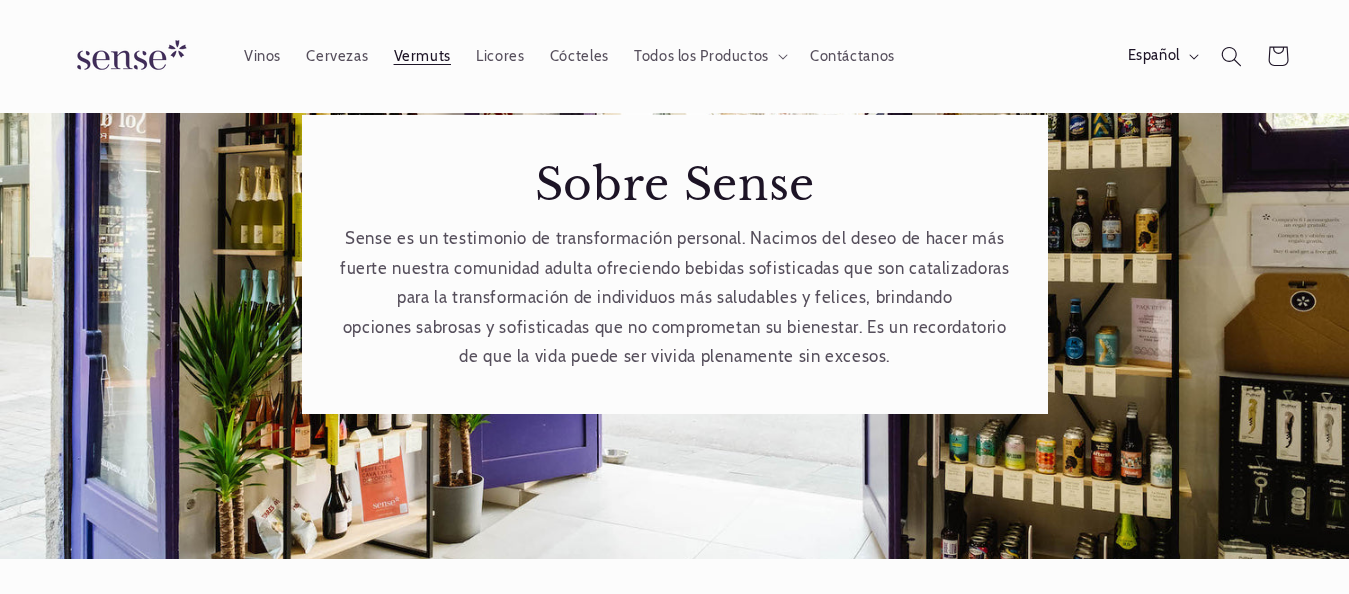 click on "Vermuts" at bounding box center (422, 56) 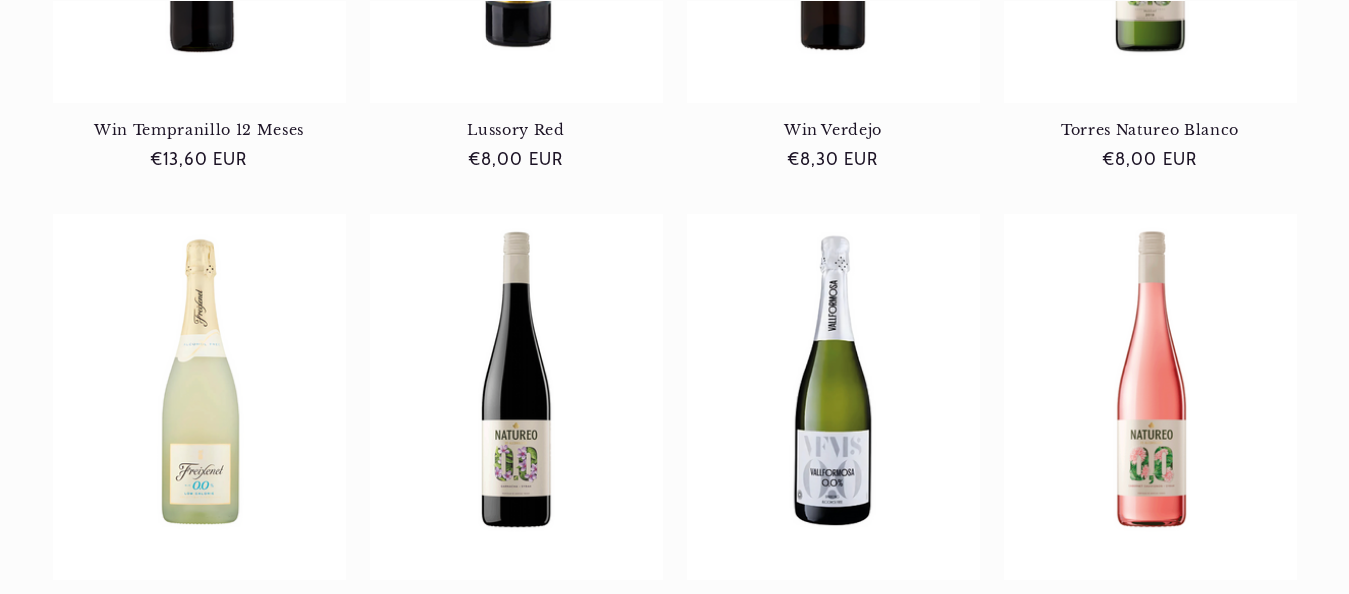 scroll, scrollTop: 1073, scrollLeft: 0, axis: vertical 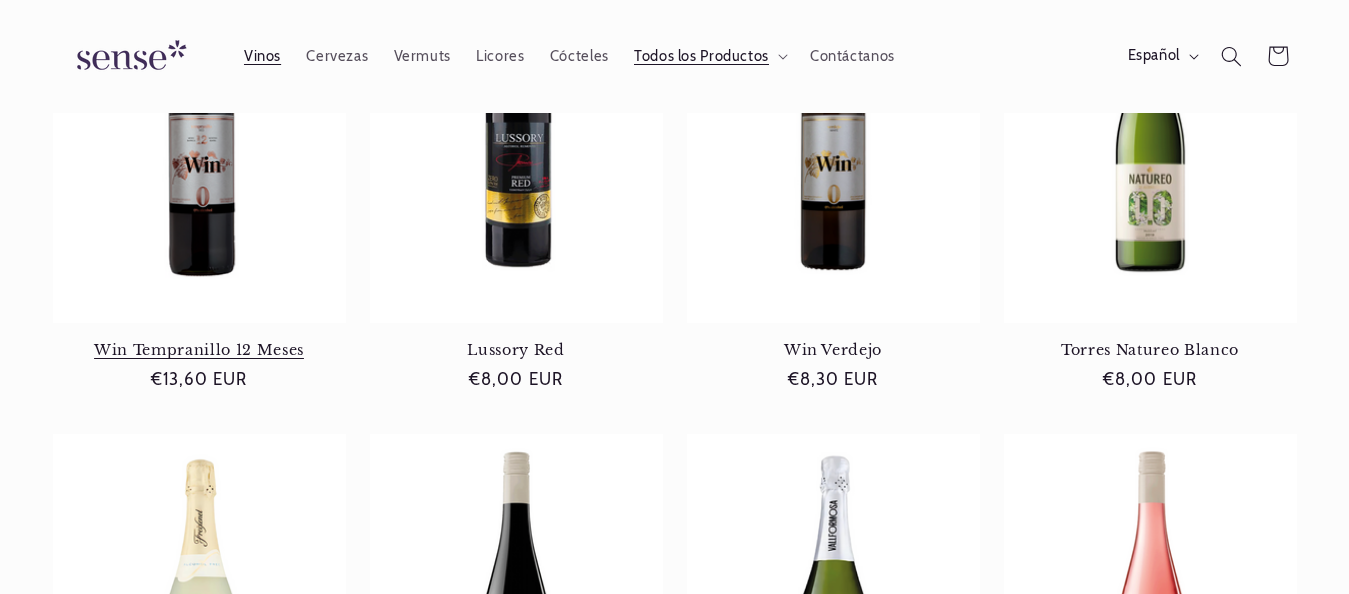 click on "Win Tempranillo 12 Meses" at bounding box center [199, 350] 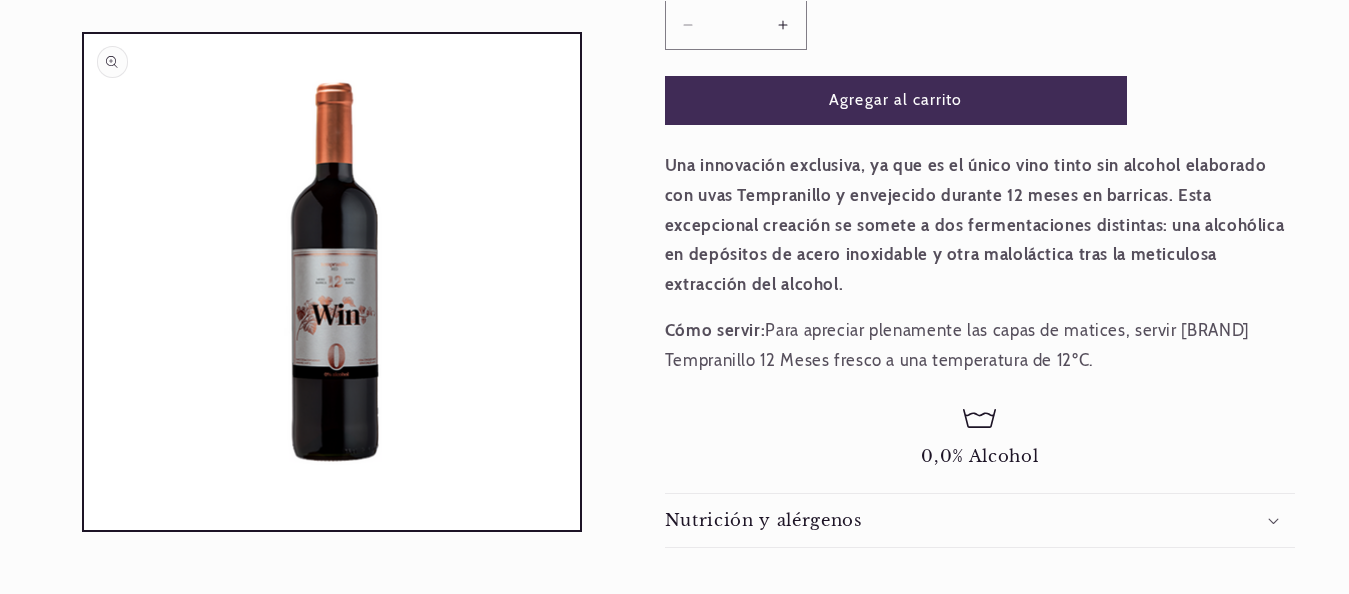scroll, scrollTop: 512, scrollLeft: 0, axis: vertical 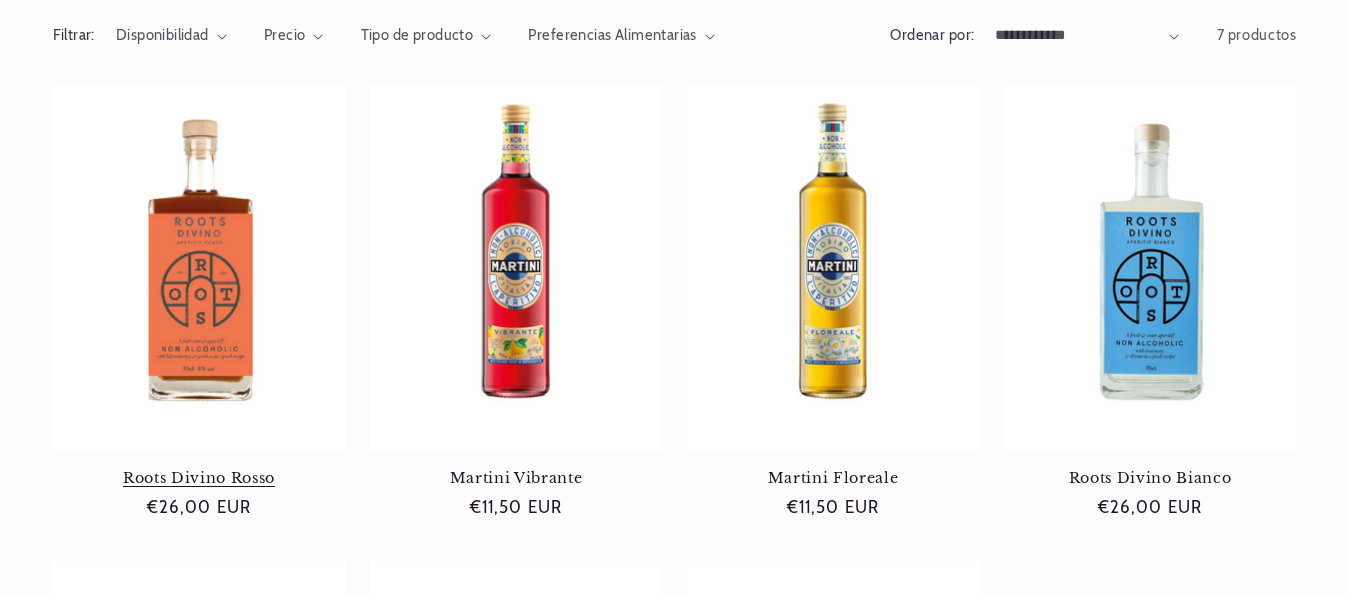 click on "Roots Divino Rosso" at bounding box center [199, 478] 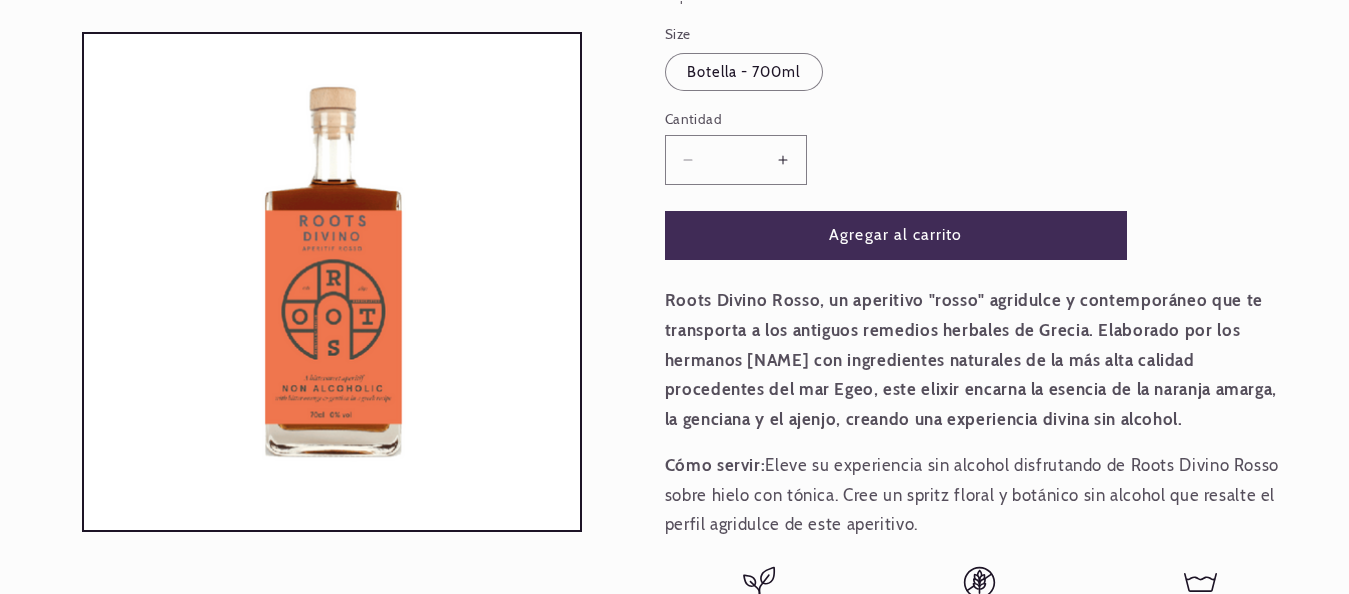 scroll, scrollTop: 388, scrollLeft: 0, axis: vertical 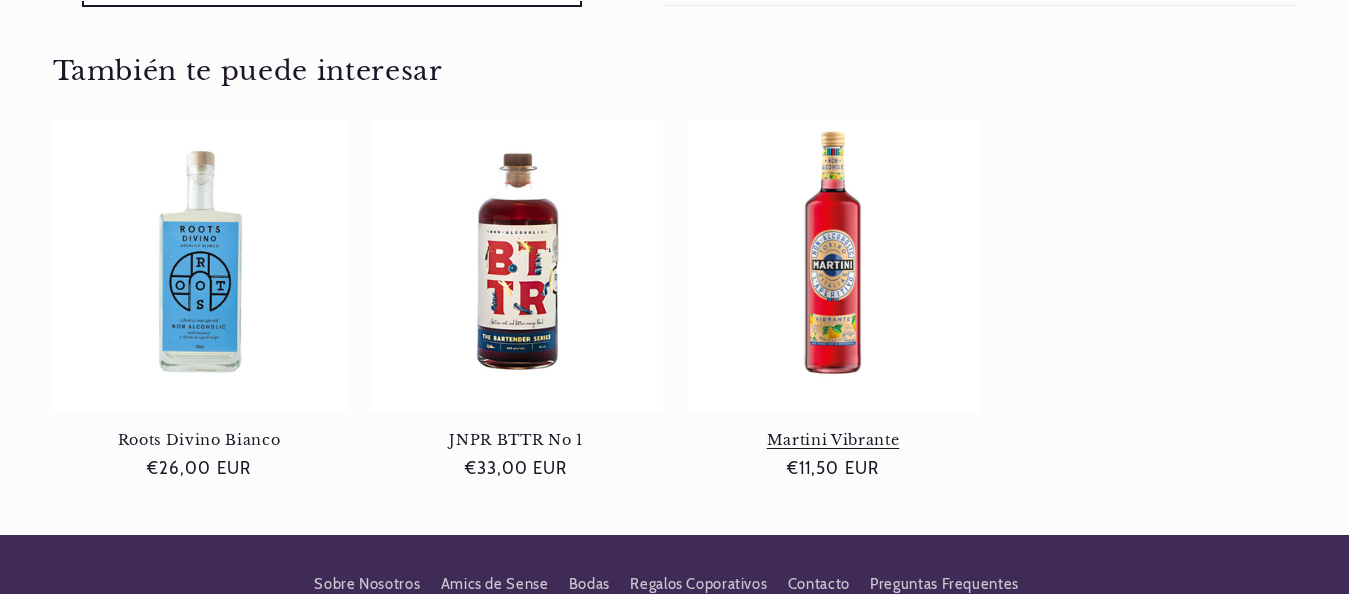 click on "Martini Vibrante" at bounding box center [833, 440] 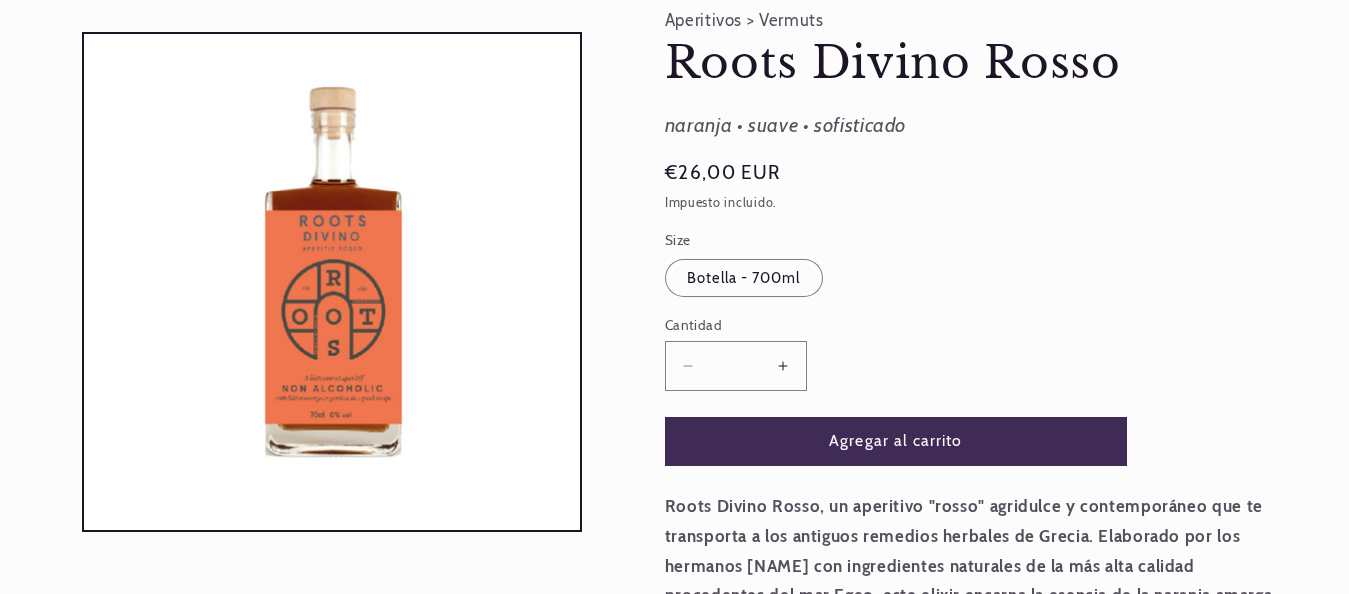 scroll, scrollTop: 0, scrollLeft: 0, axis: both 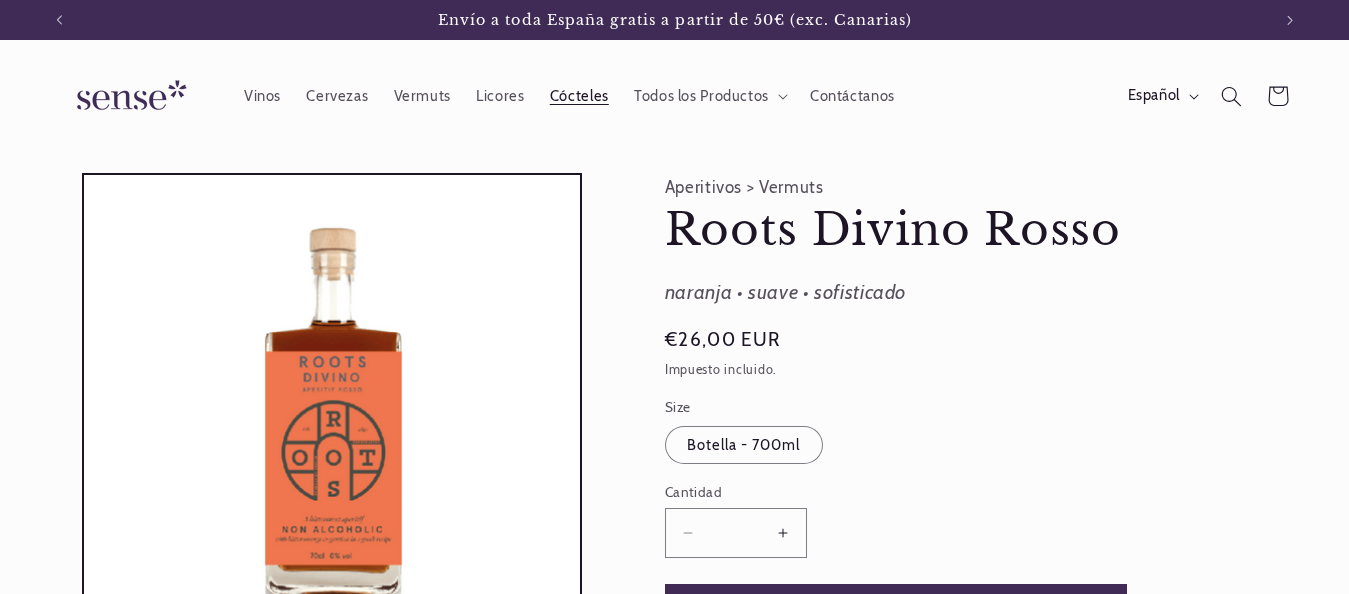 click on "Cócteles" at bounding box center [579, 96] 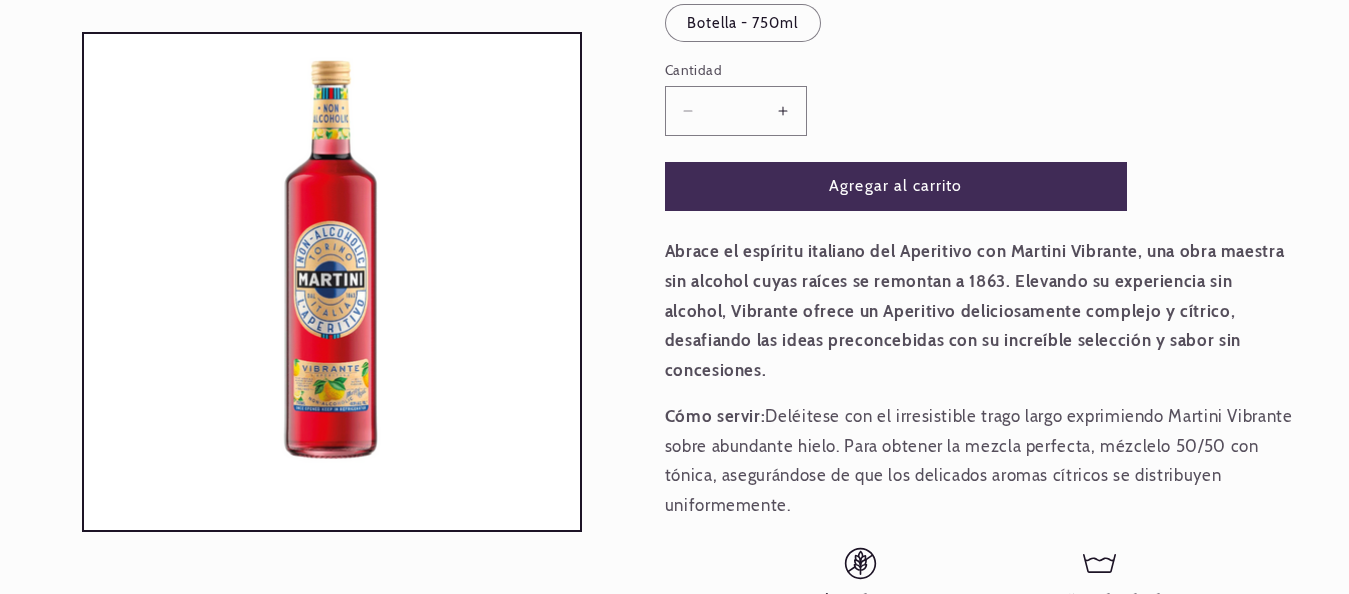 scroll, scrollTop: 425, scrollLeft: 0, axis: vertical 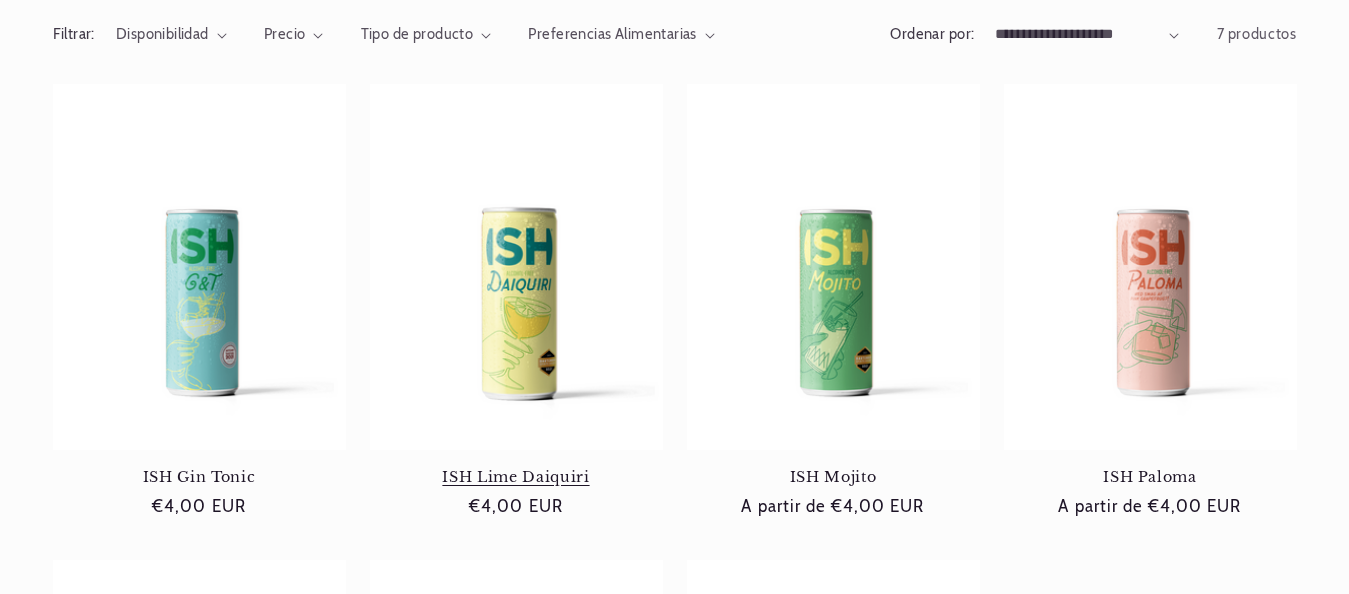 click on "ISH Lime Daiquiri" at bounding box center (516, 477) 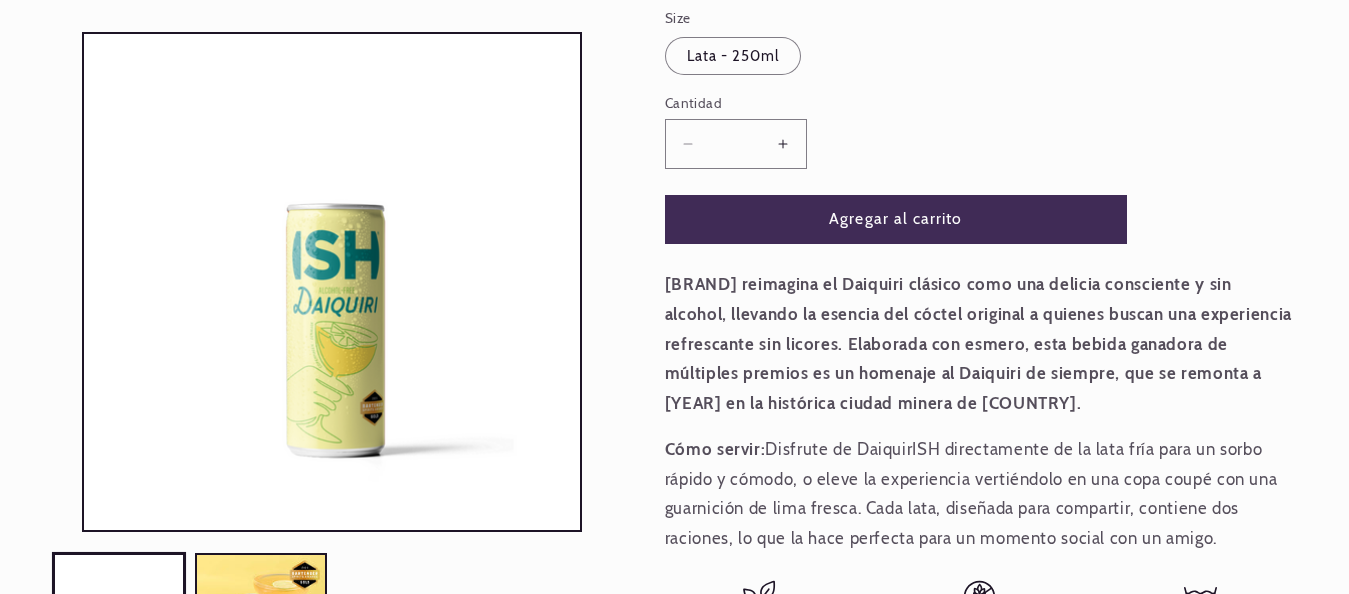 scroll, scrollTop: 439, scrollLeft: 0, axis: vertical 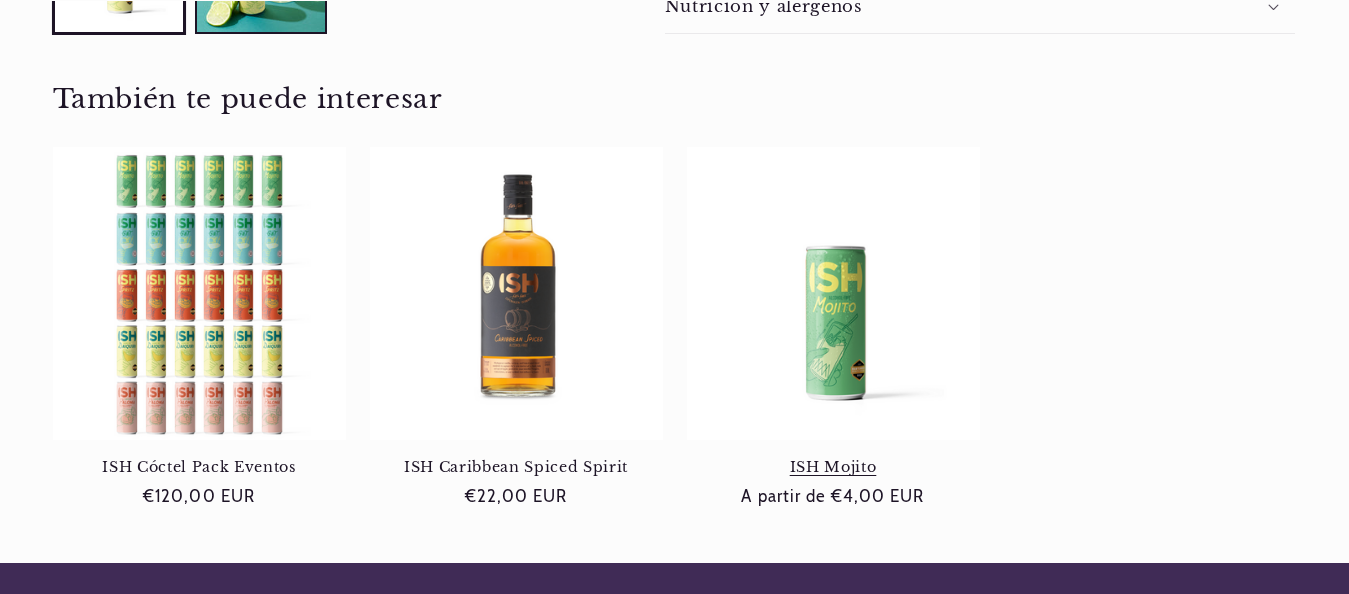 click on "ISH Mojito" at bounding box center [833, 467] 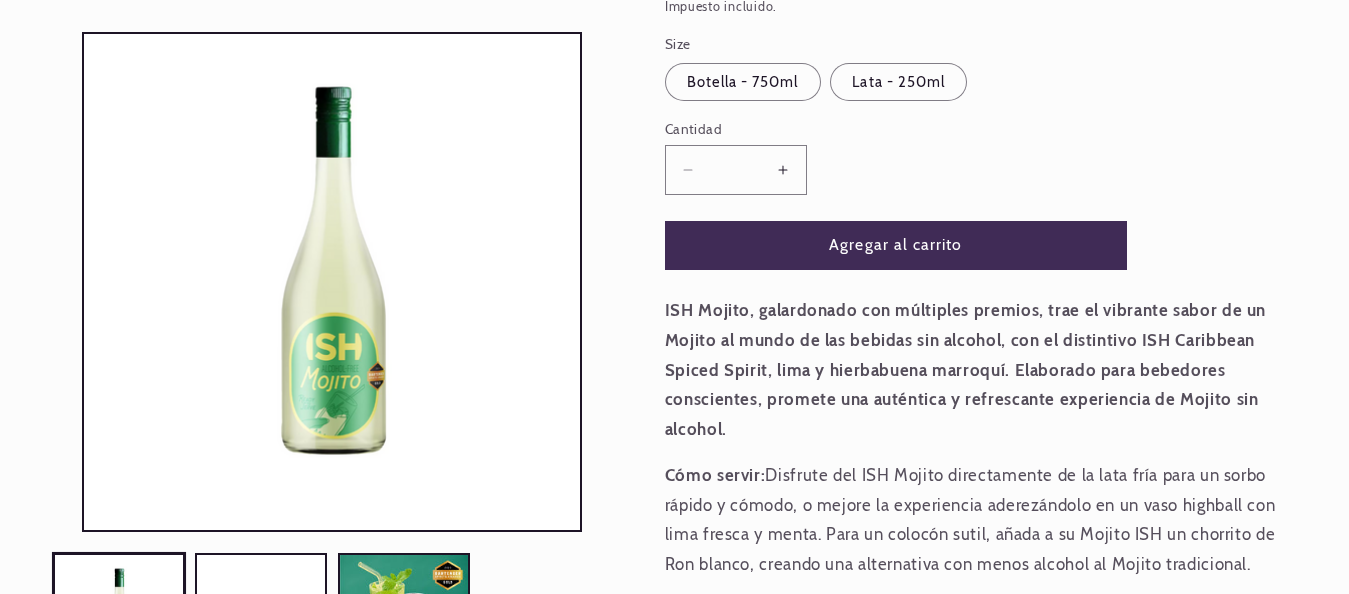 scroll, scrollTop: 405, scrollLeft: 0, axis: vertical 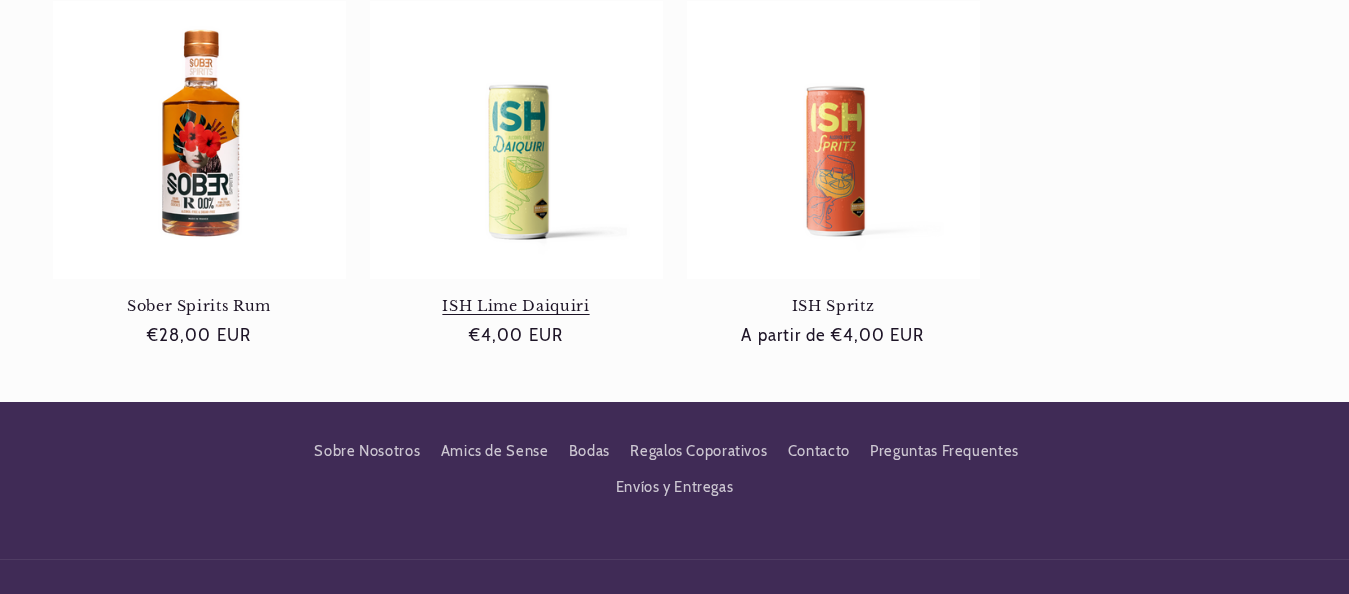 click on "ISH Lime Daiquiri" at bounding box center [516, 306] 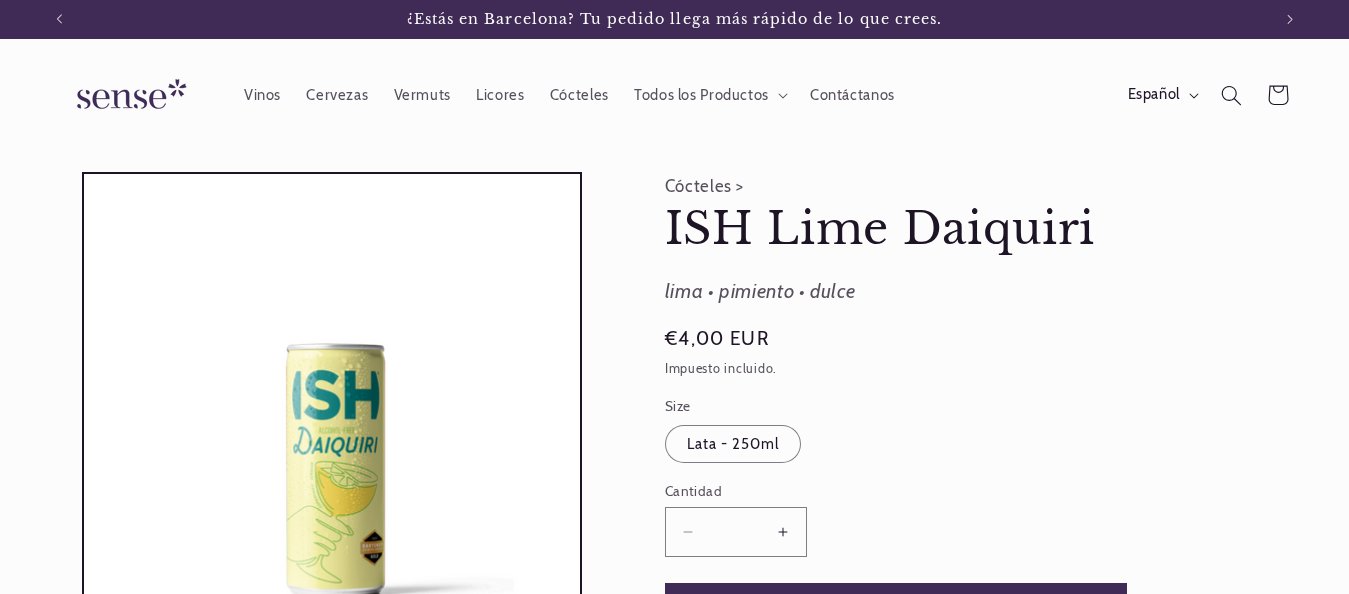 scroll, scrollTop: 0, scrollLeft: 0, axis: both 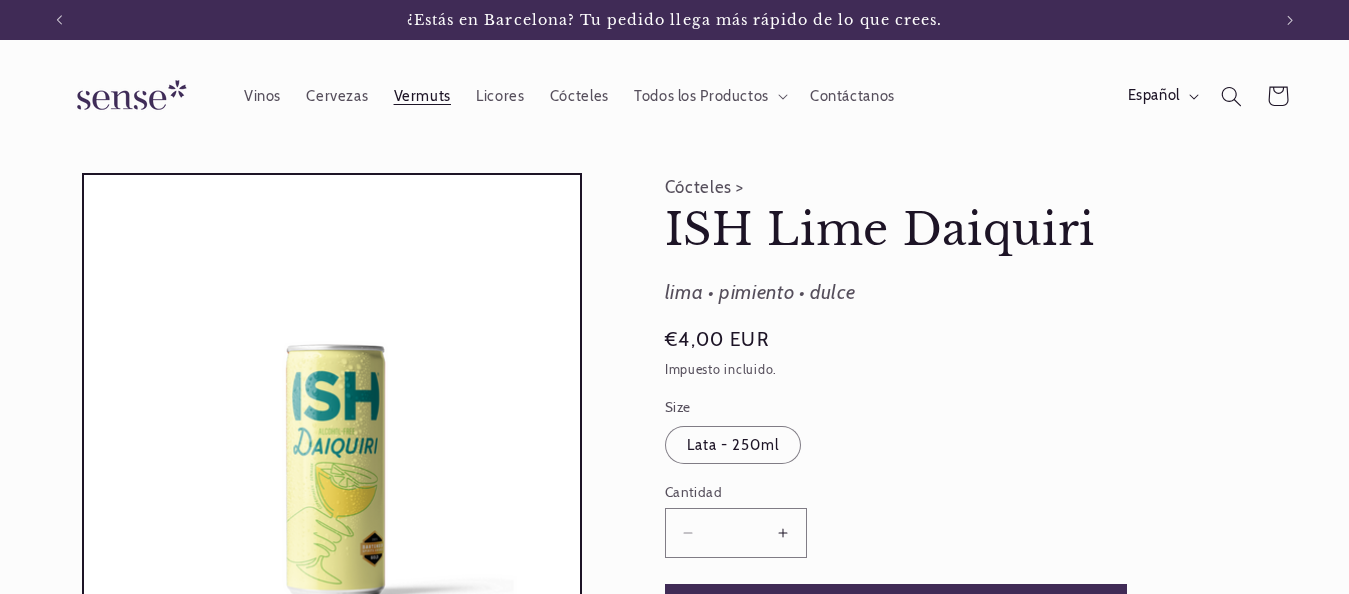 click on "Vermuts" at bounding box center (422, 96) 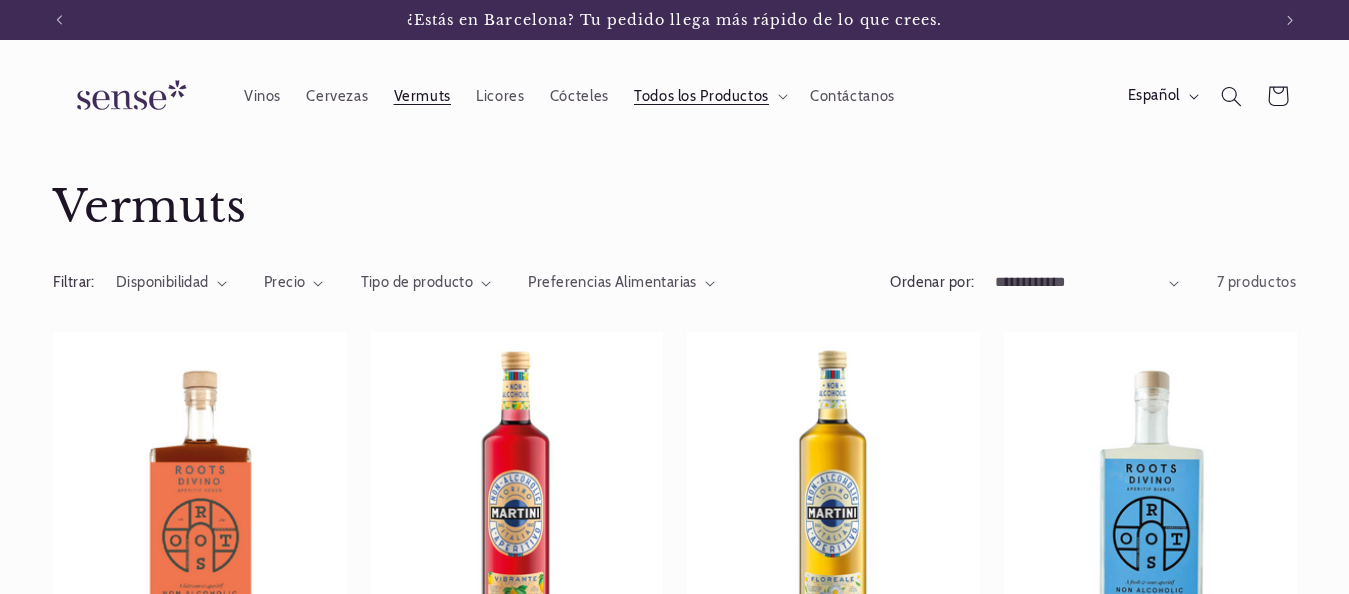 scroll, scrollTop: 0, scrollLeft: 0, axis: both 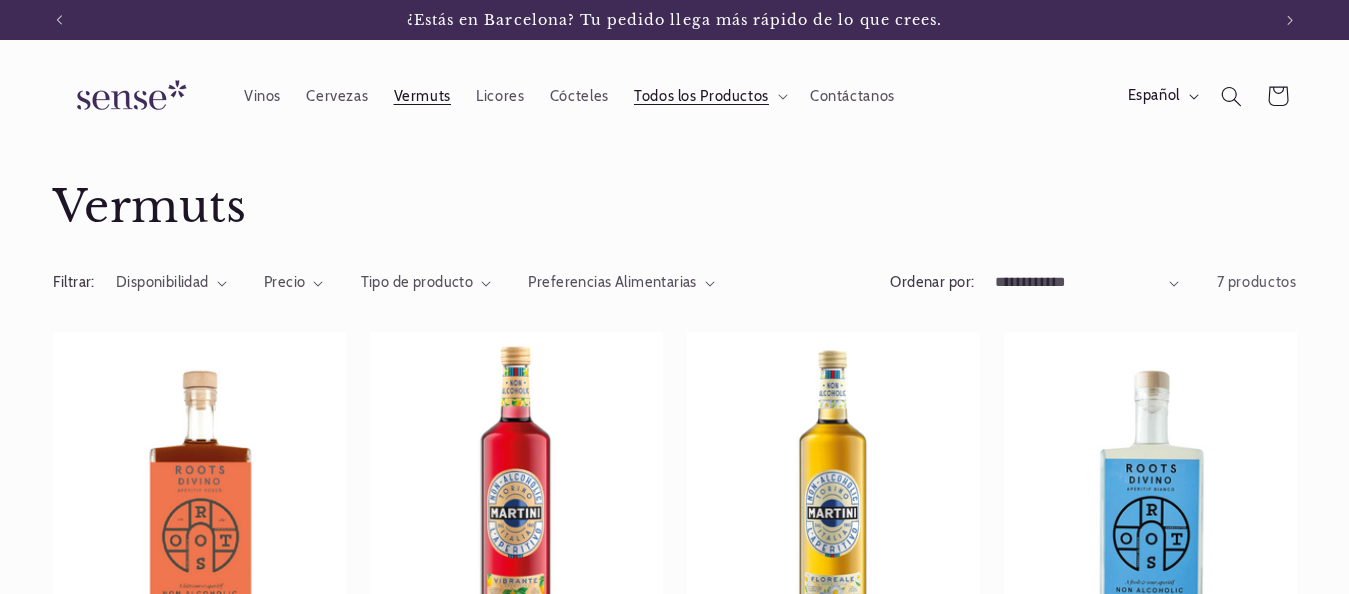 click on "Martini Vibrante" at bounding box center [516, 725] 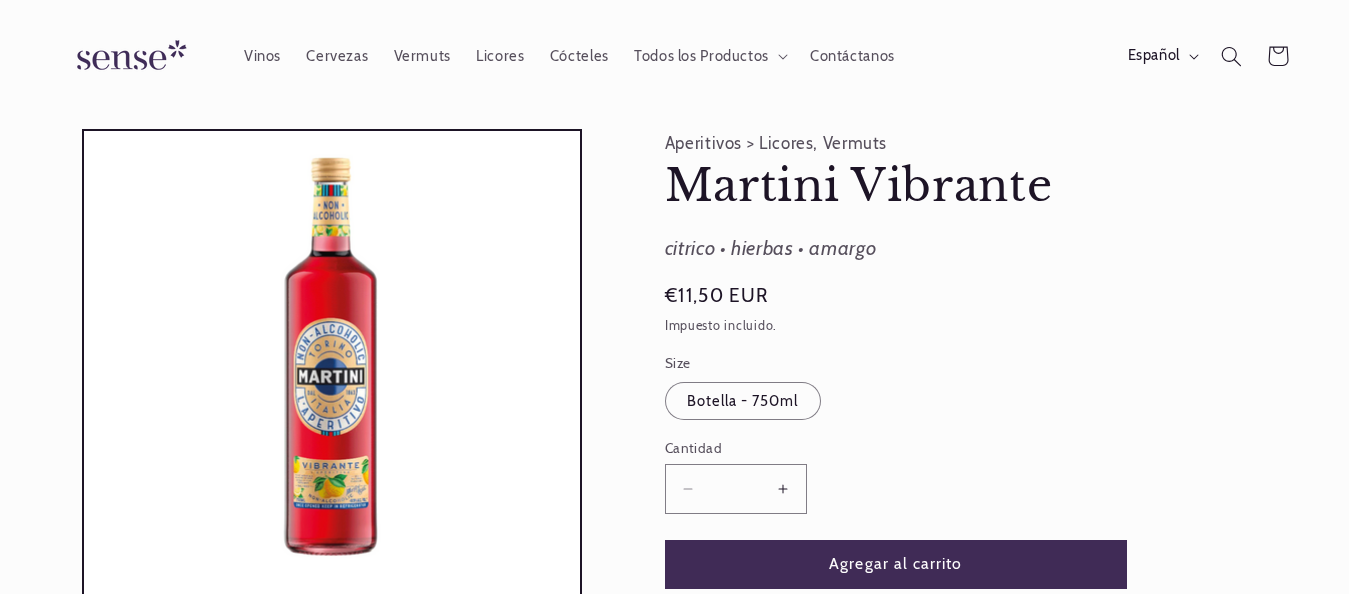 scroll, scrollTop: 0, scrollLeft: 0, axis: both 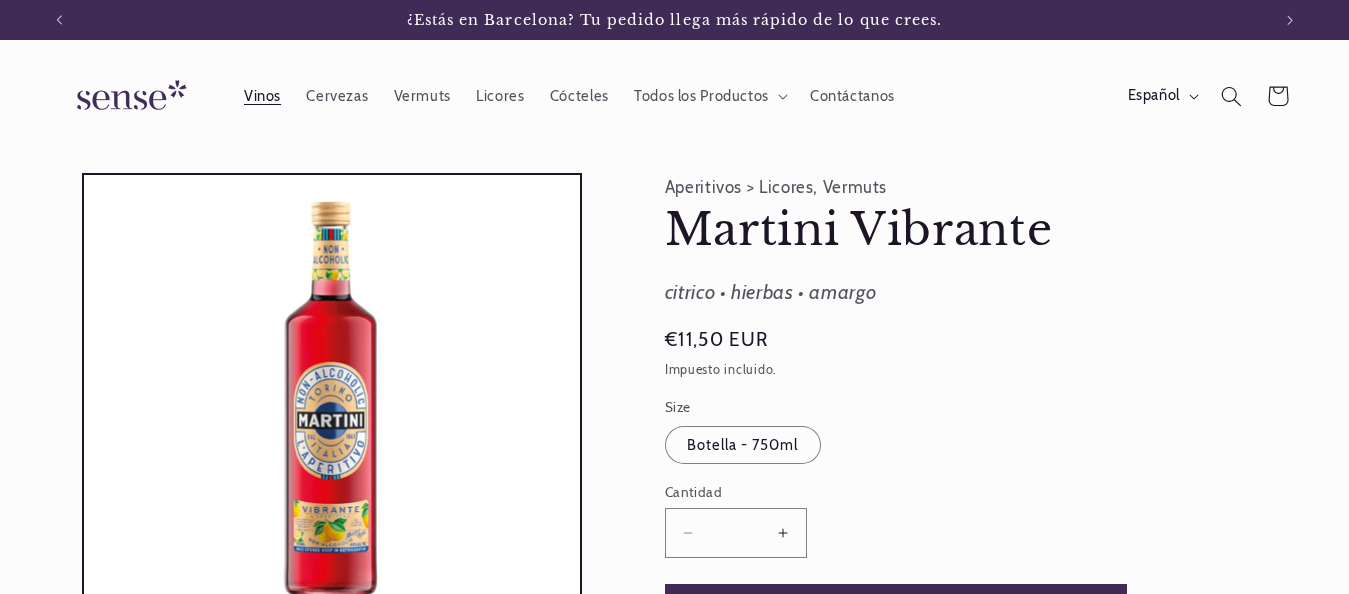 click on "Vinos" at bounding box center [262, 96] 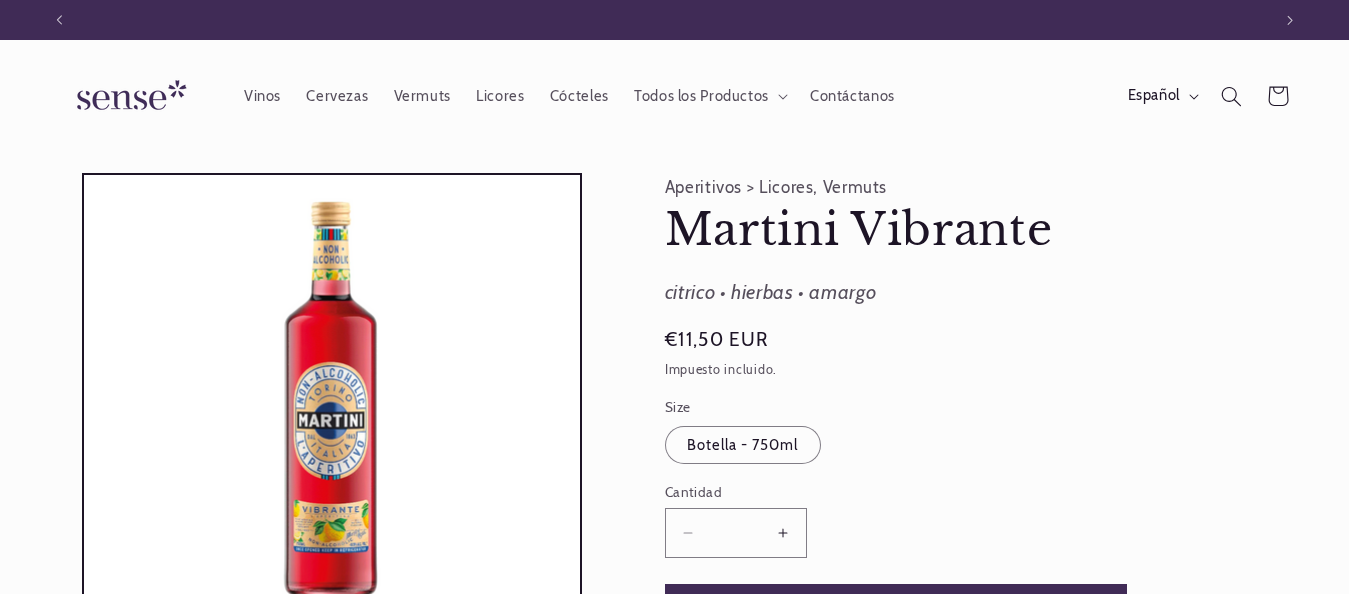 scroll, scrollTop: 0, scrollLeft: 0, axis: both 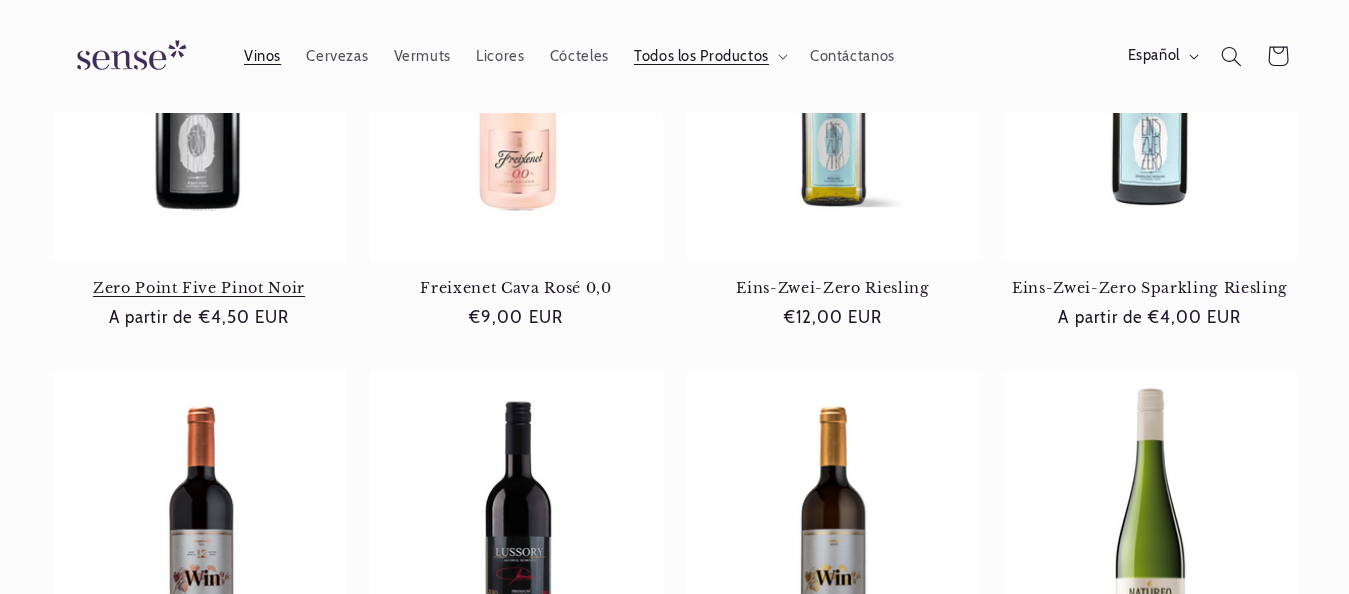 click on "Zero Point Five Pinot Noir" at bounding box center (199, 288) 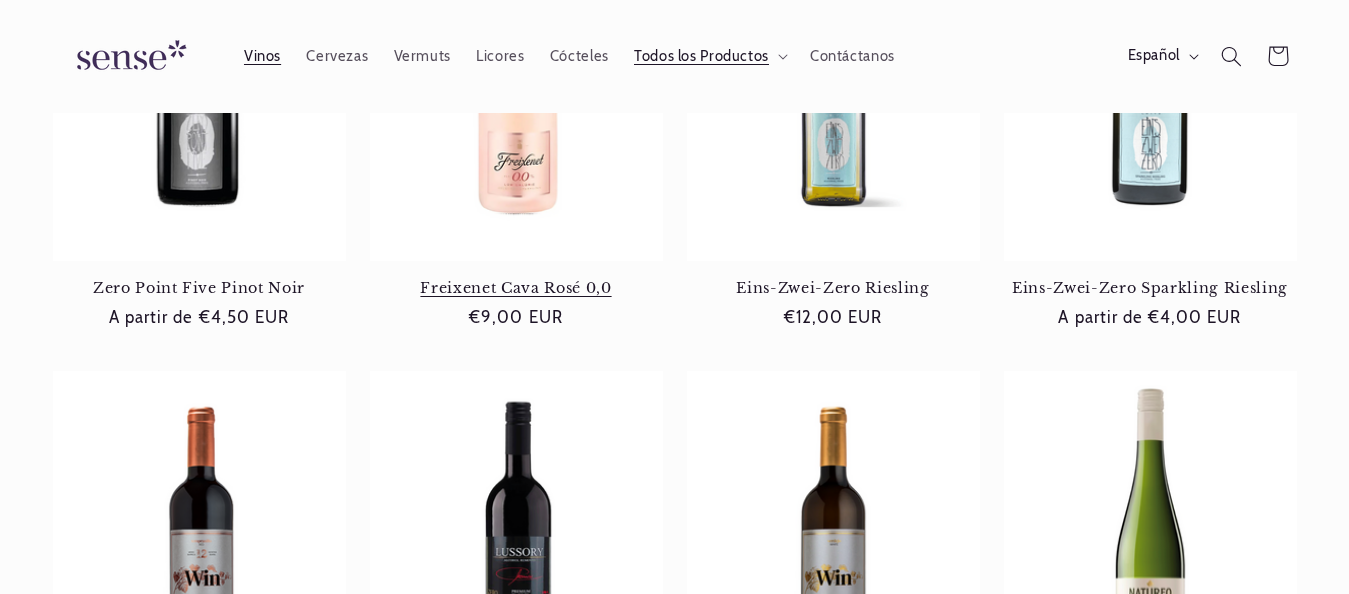 scroll, scrollTop: 0, scrollLeft: 1211, axis: horizontal 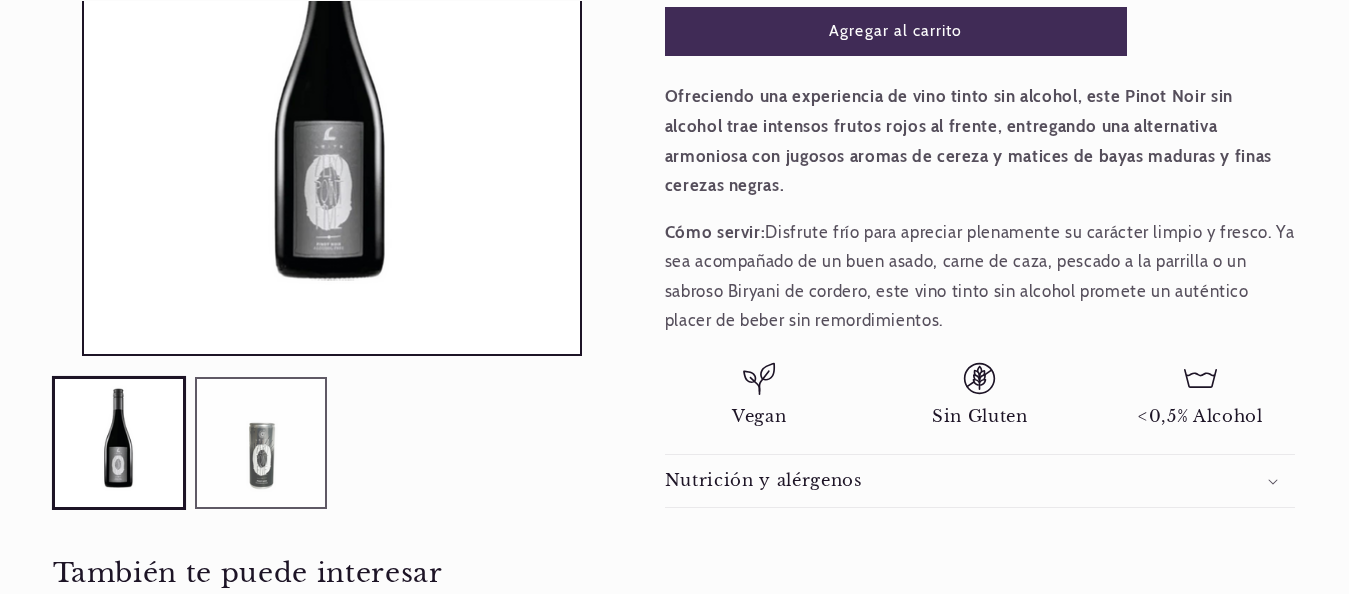 click at bounding box center [261, 442] 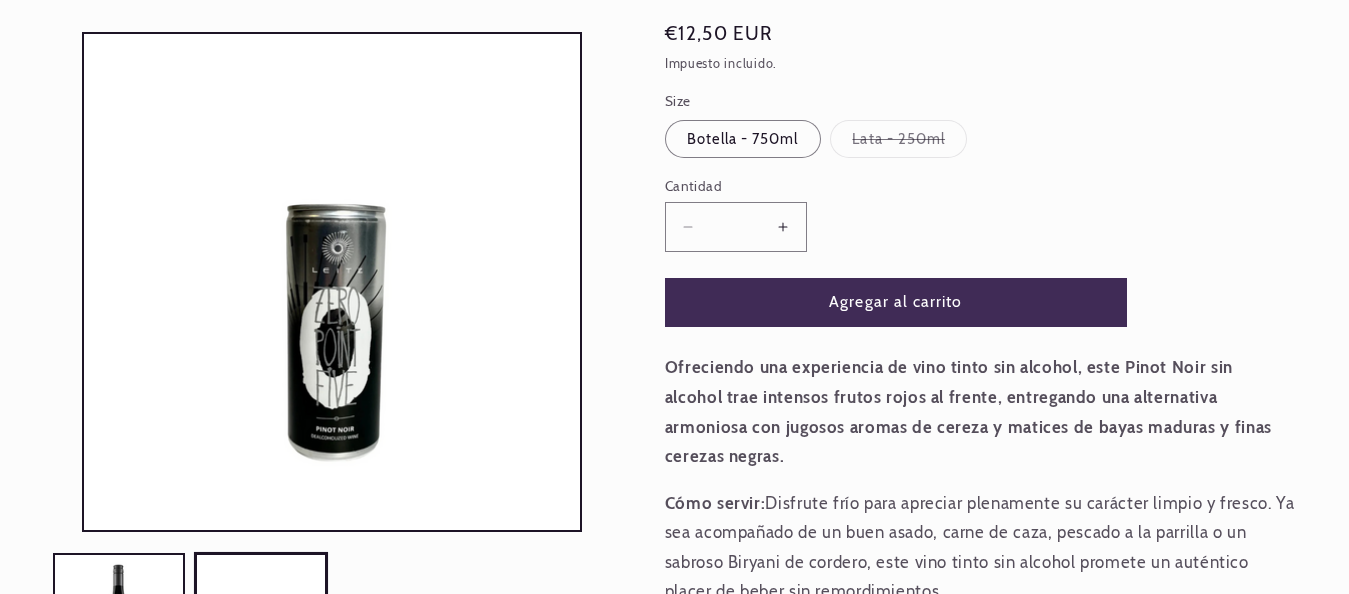 scroll, scrollTop: 0, scrollLeft: 0, axis: both 